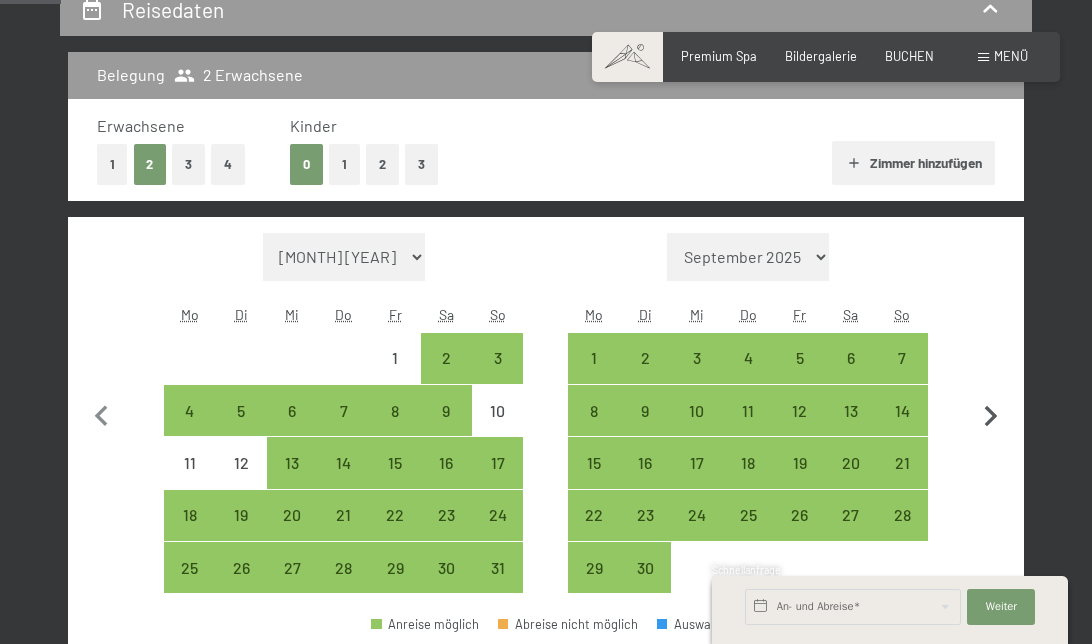 click 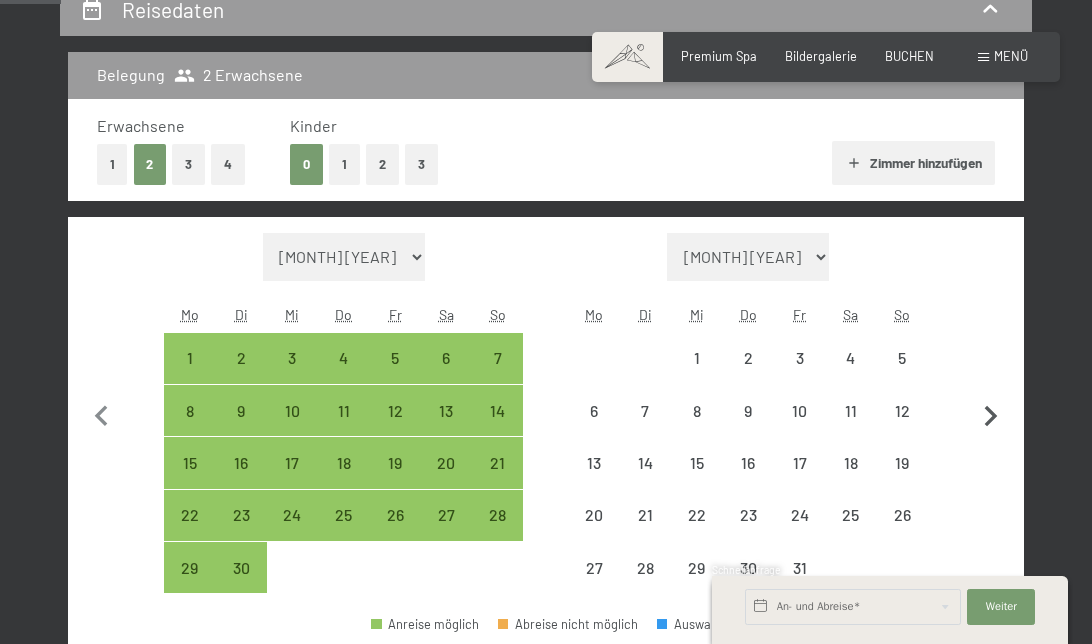 scroll, scrollTop: 400, scrollLeft: 0, axis: vertical 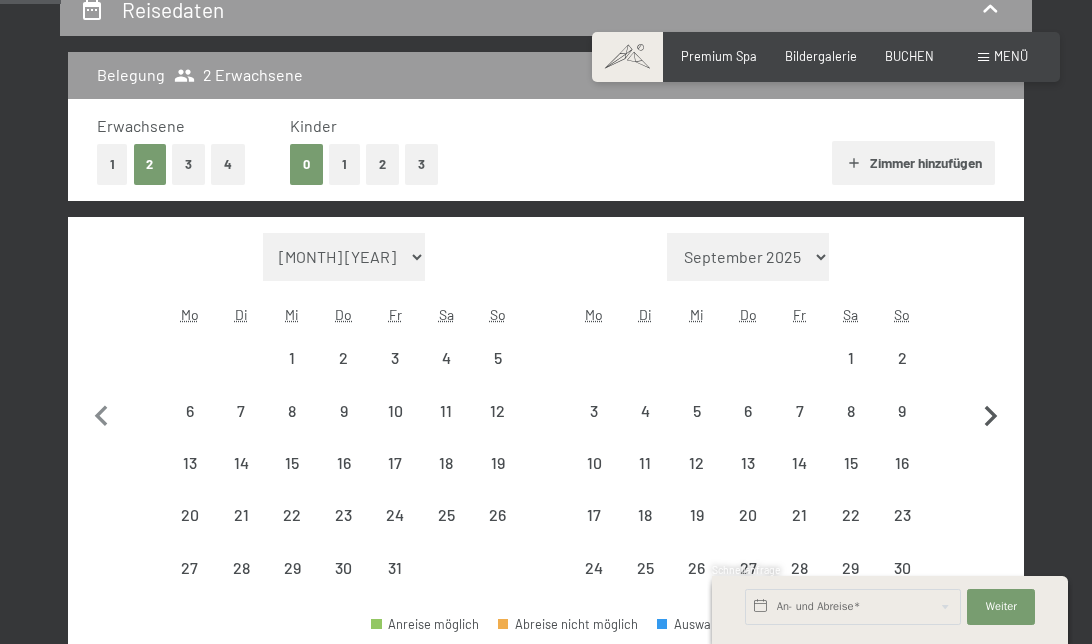 click 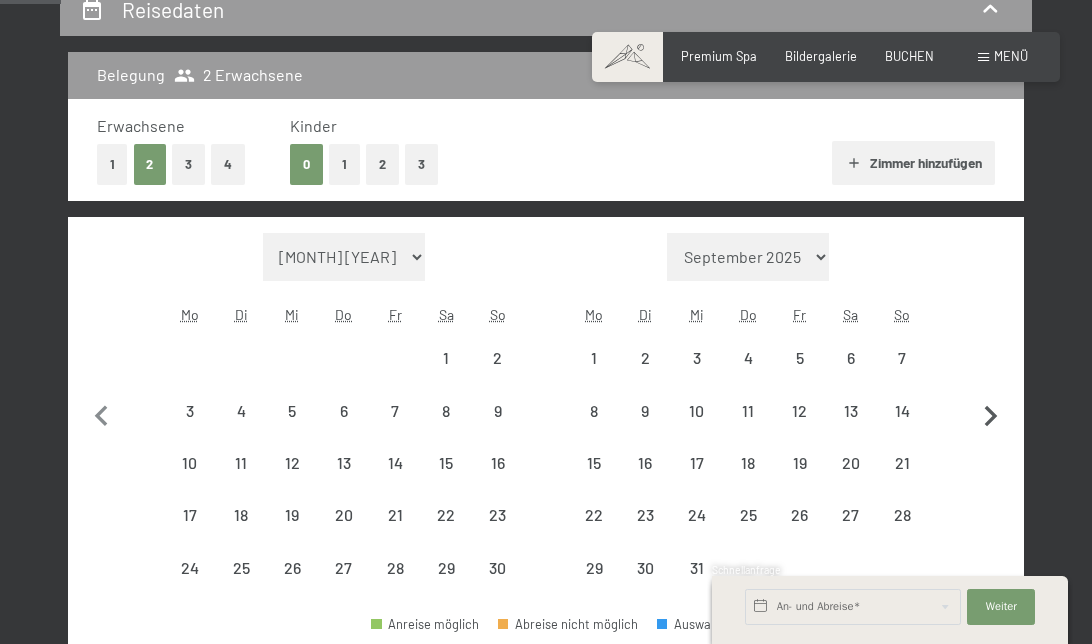 select on "2025-11-01" 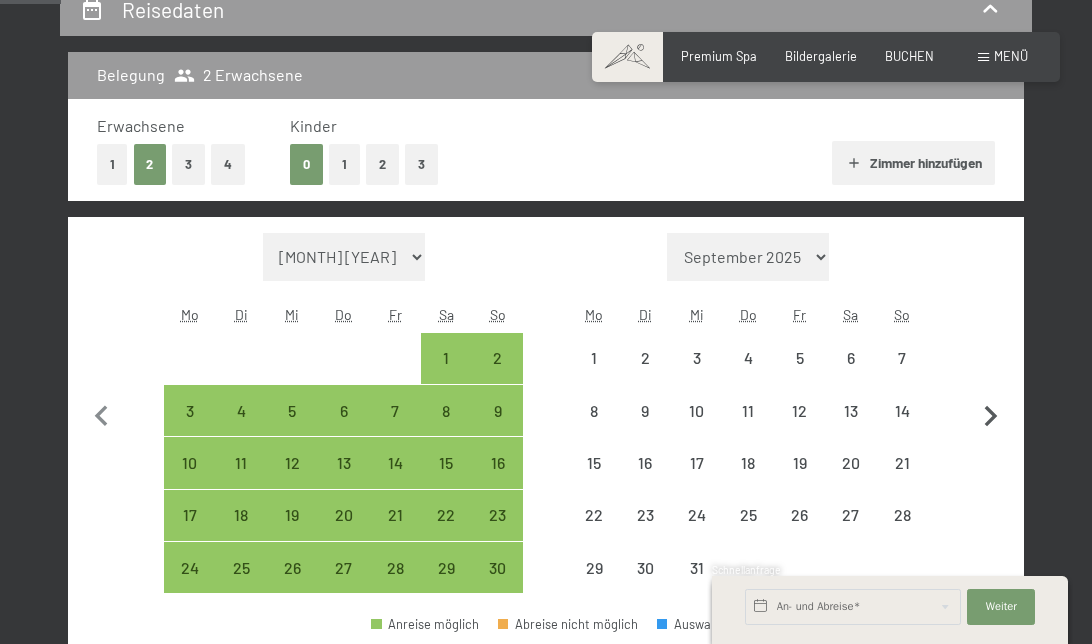 select on "2025-11-01" 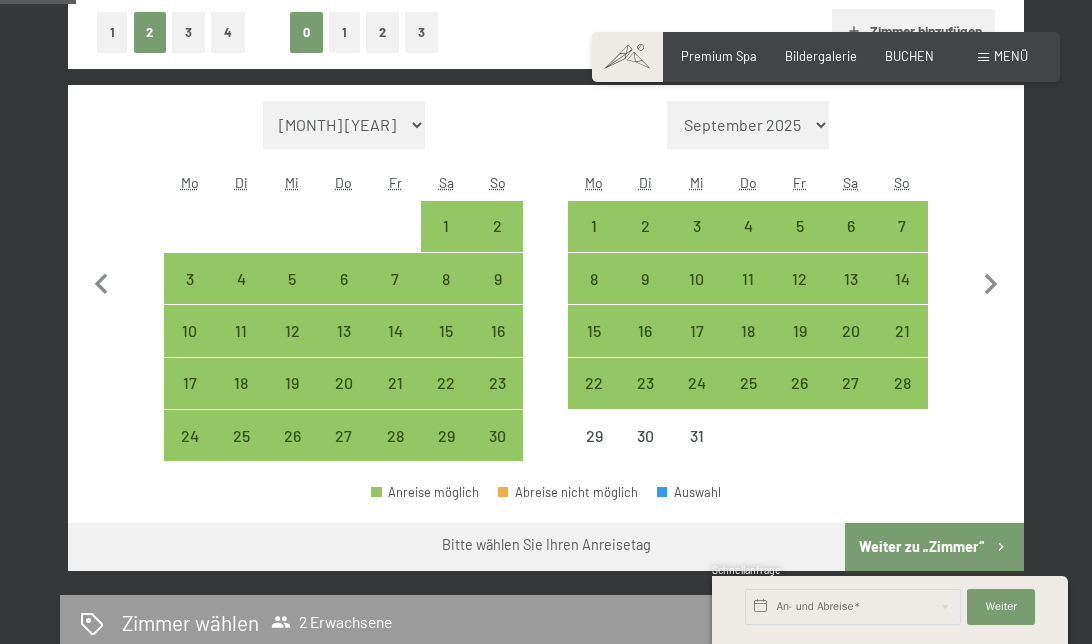 scroll, scrollTop: 500, scrollLeft: 0, axis: vertical 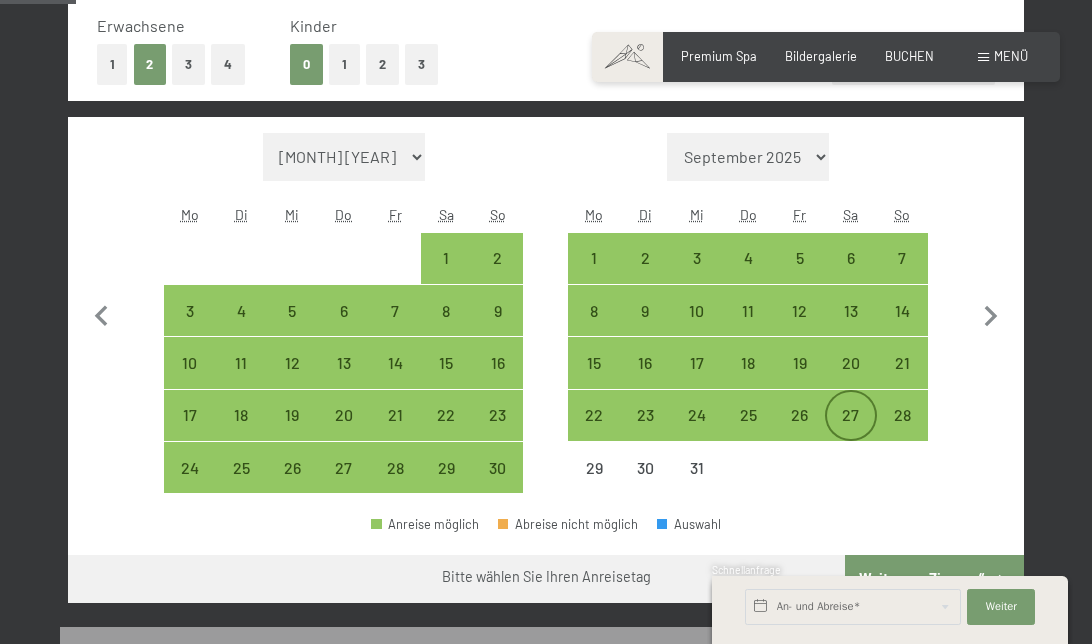 click on "27" at bounding box center (850, 430) 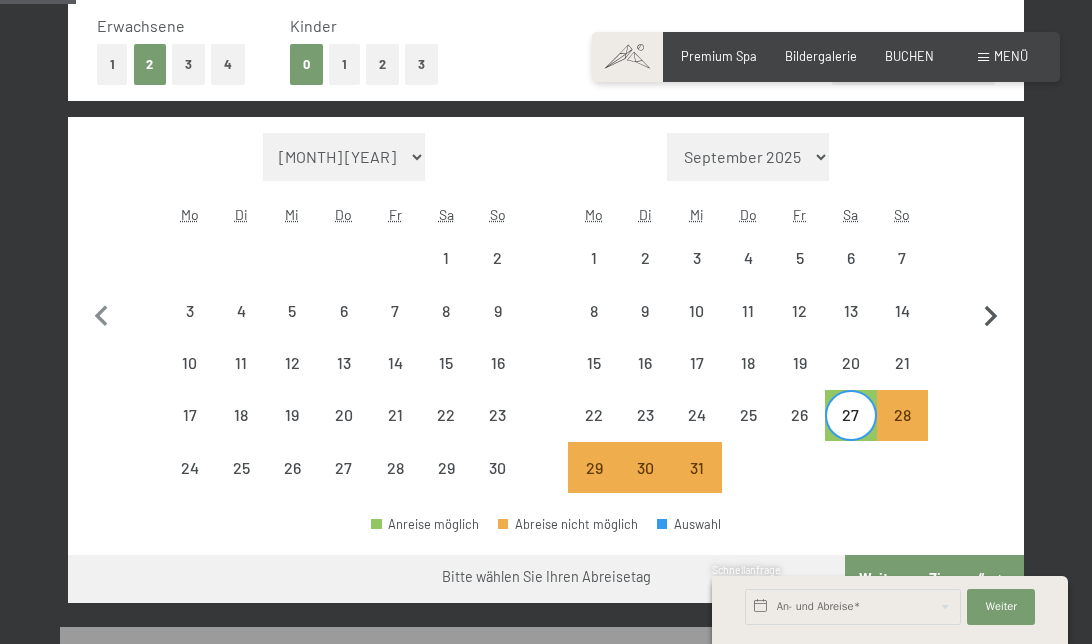 click 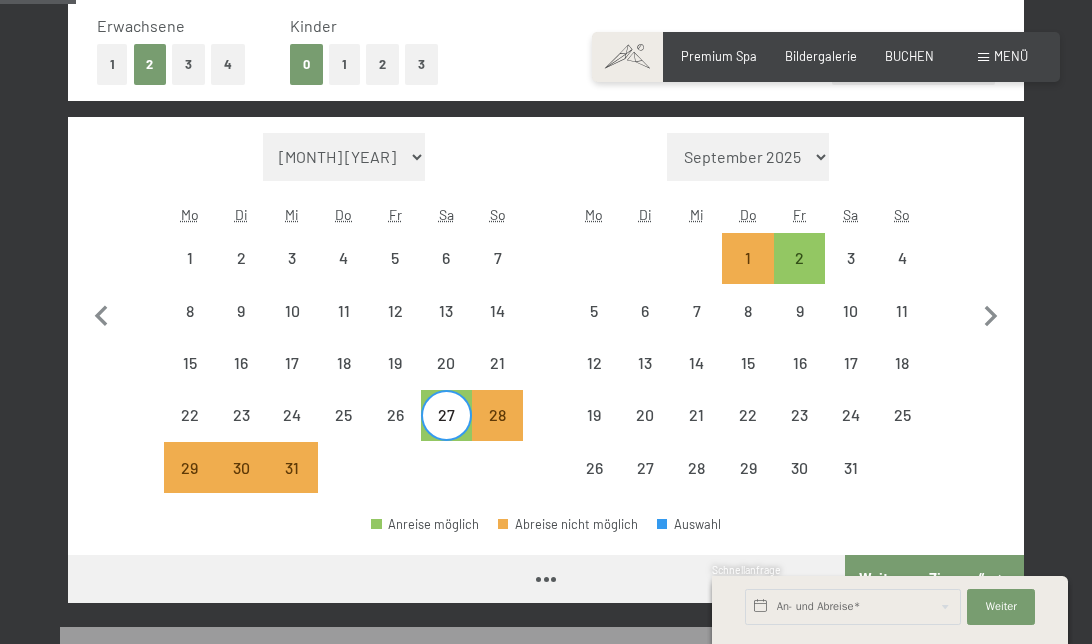 select on "2025-12-01" 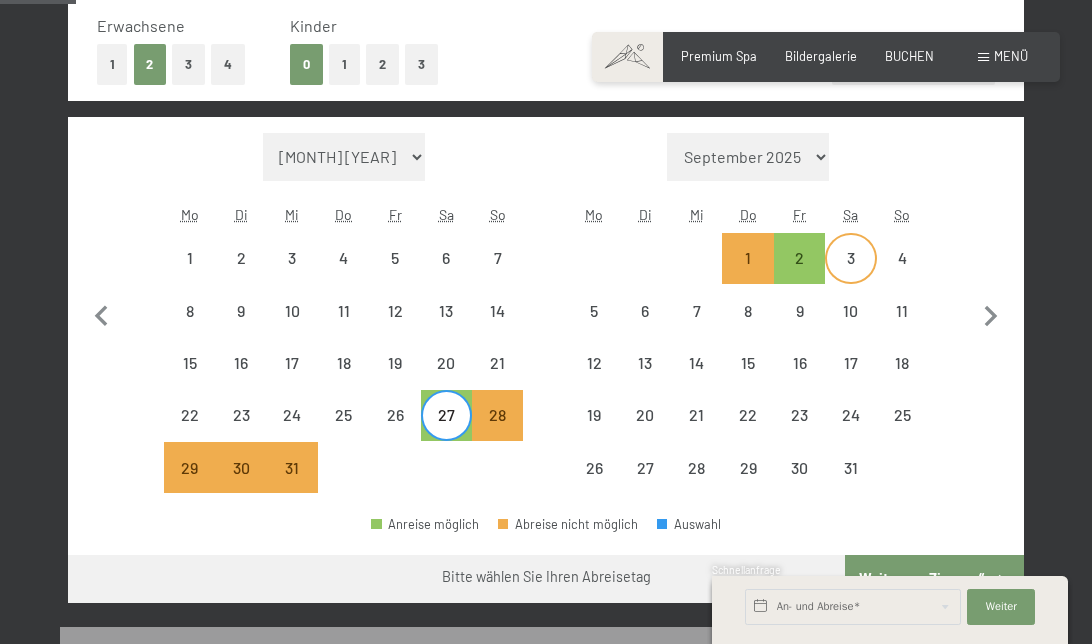 click on "3" at bounding box center [850, 273] 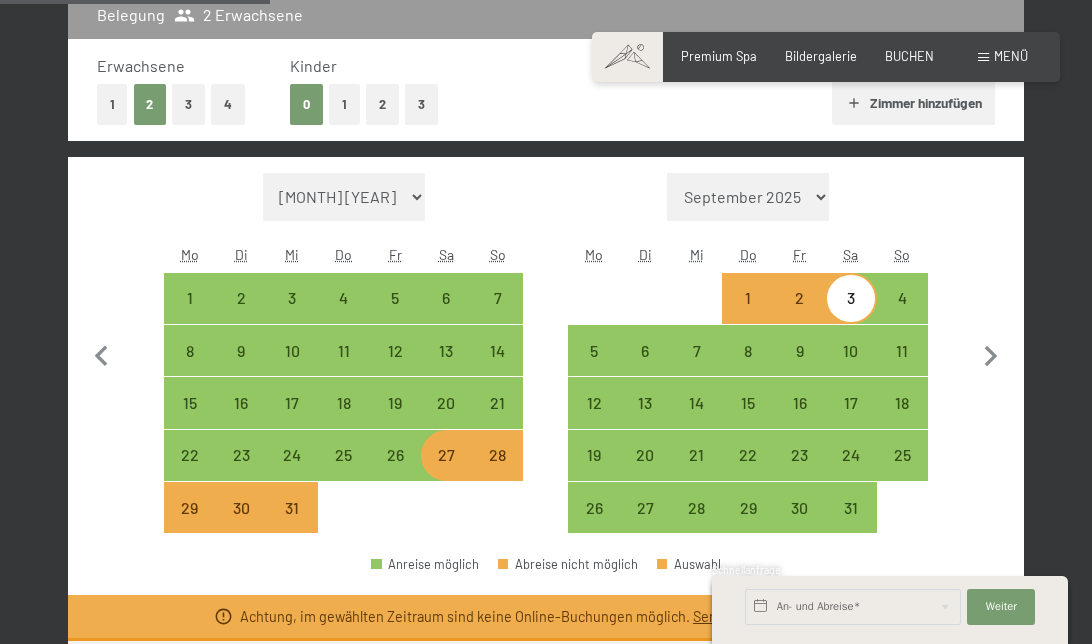 scroll, scrollTop: 300, scrollLeft: 0, axis: vertical 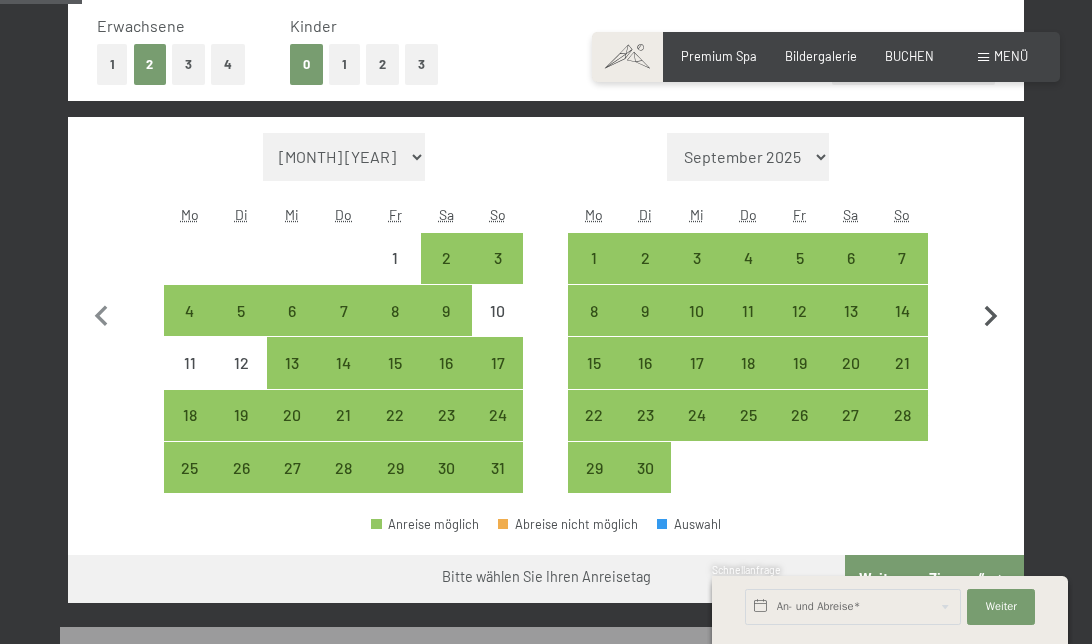 click 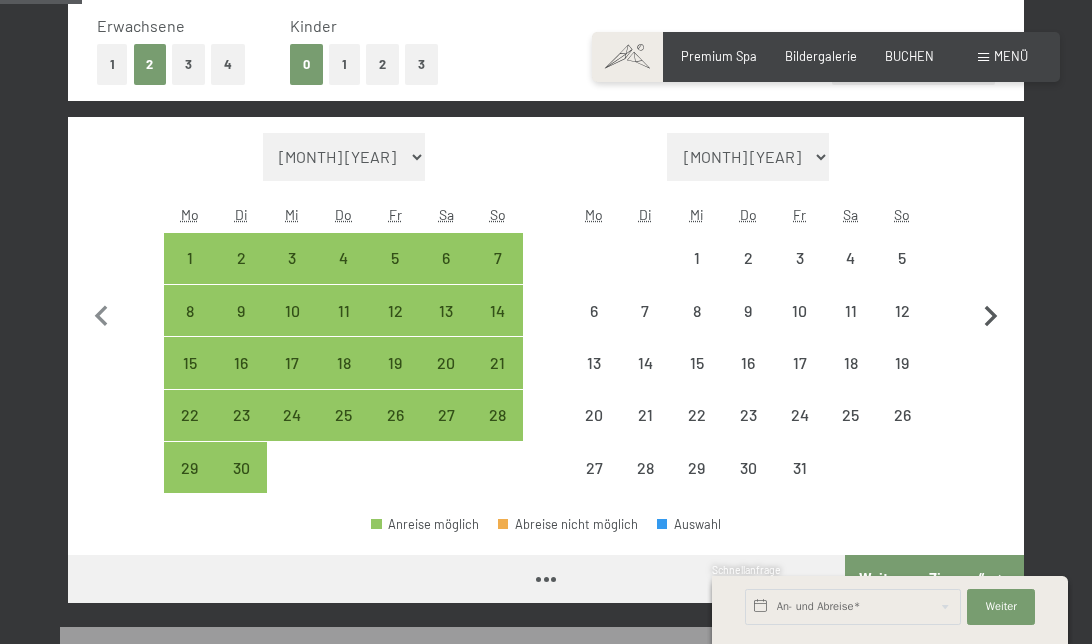 select on "2025-09-01" 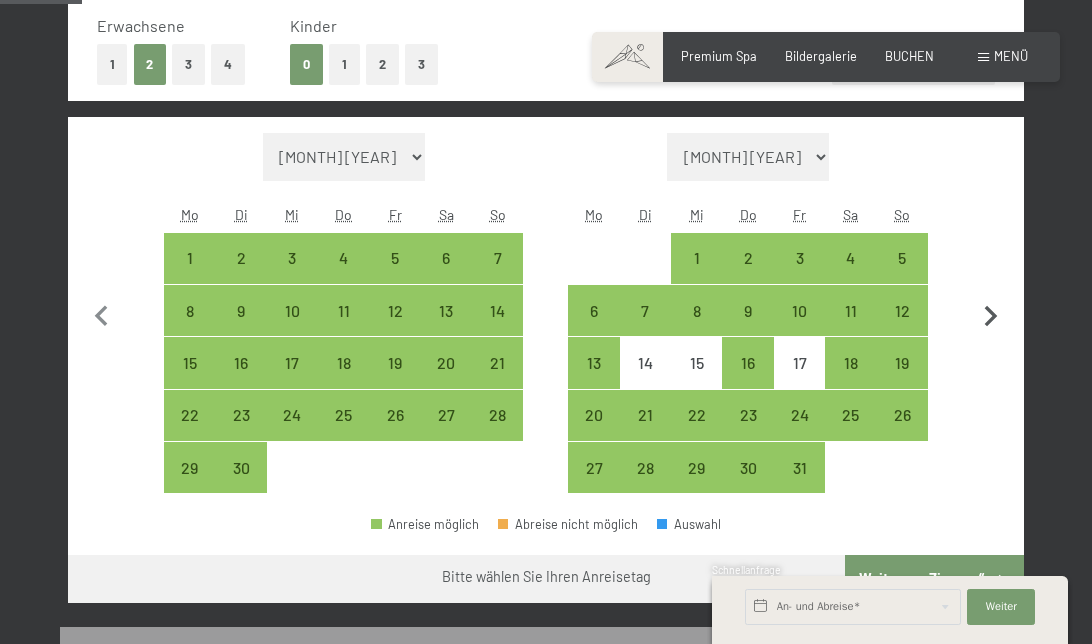 click 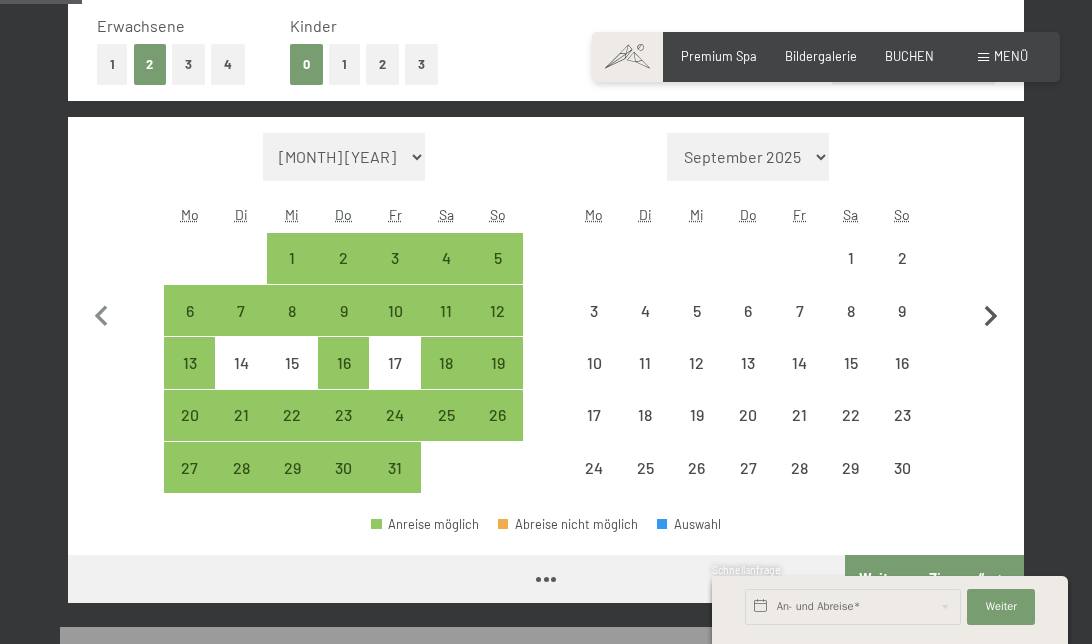 select on "2025-10-01" 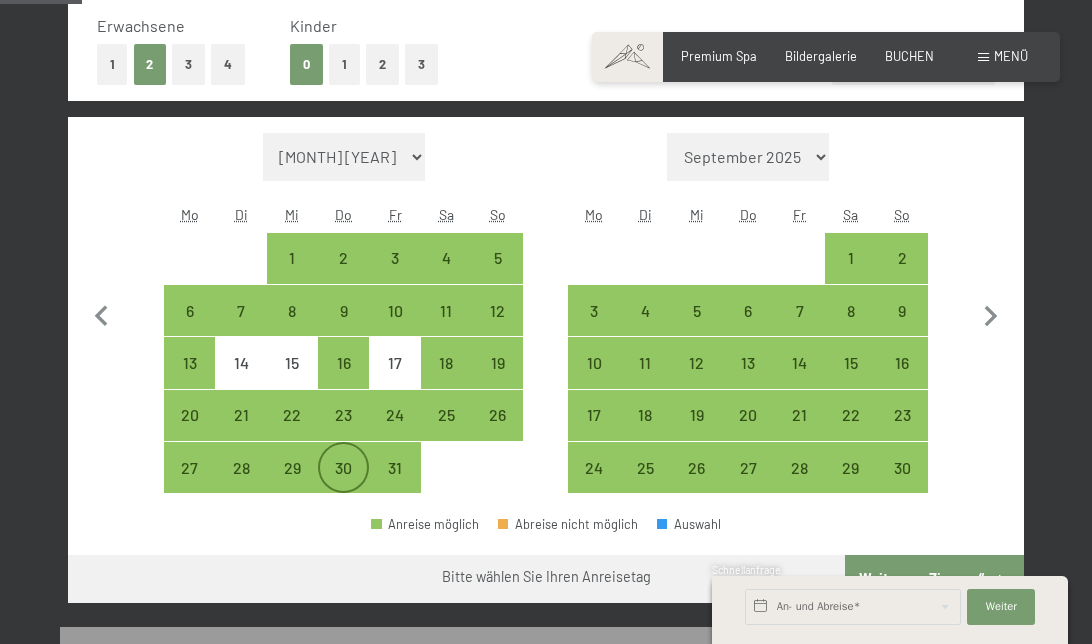 click on "30" at bounding box center (343, 483) 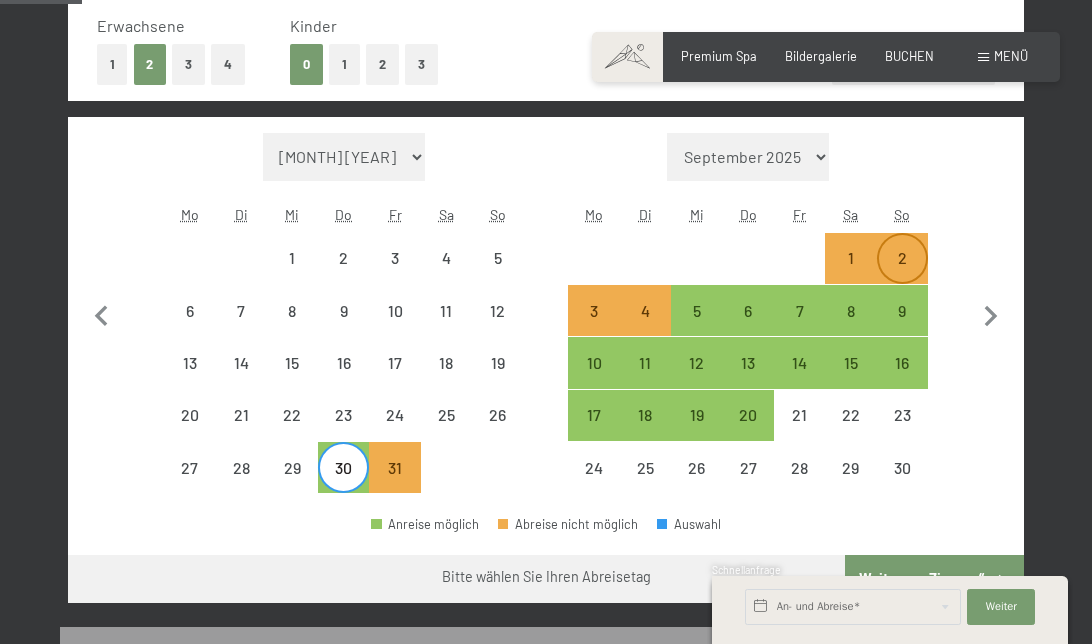 click on "2" at bounding box center [902, 273] 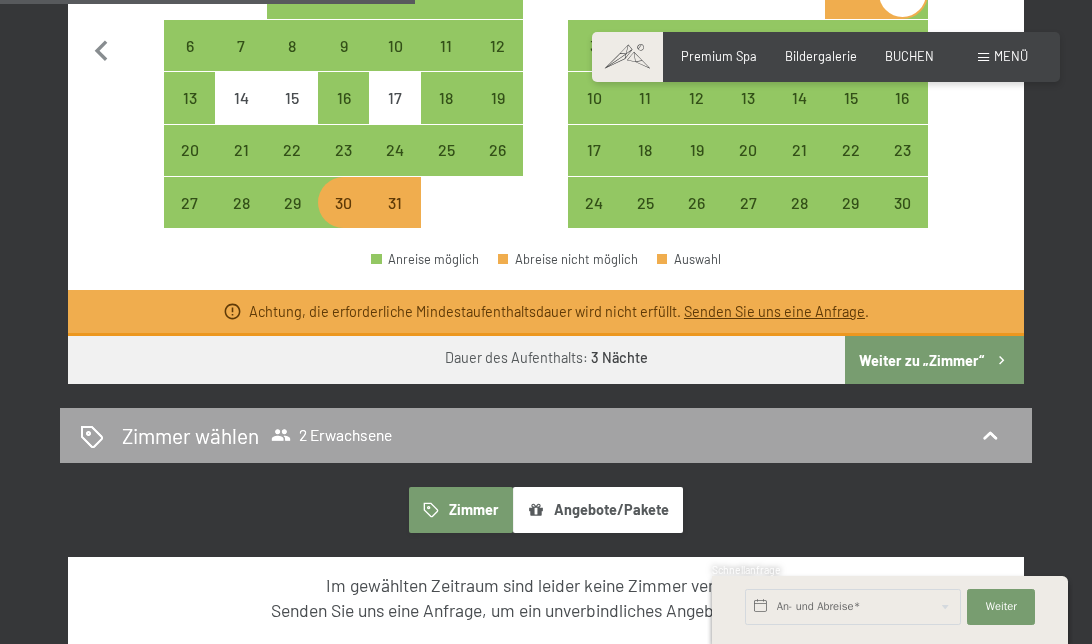 scroll, scrollTop: 800, scrollLeft: 0, axis: vertical 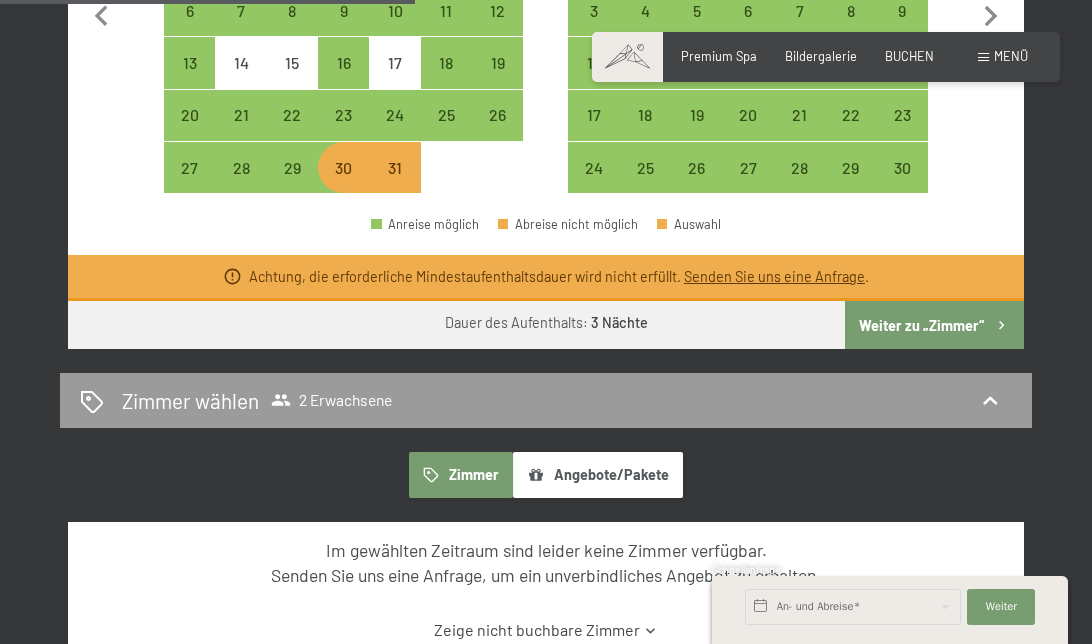 click on "Weiter zu „Zimmer“" at bounding box center (934, 325) 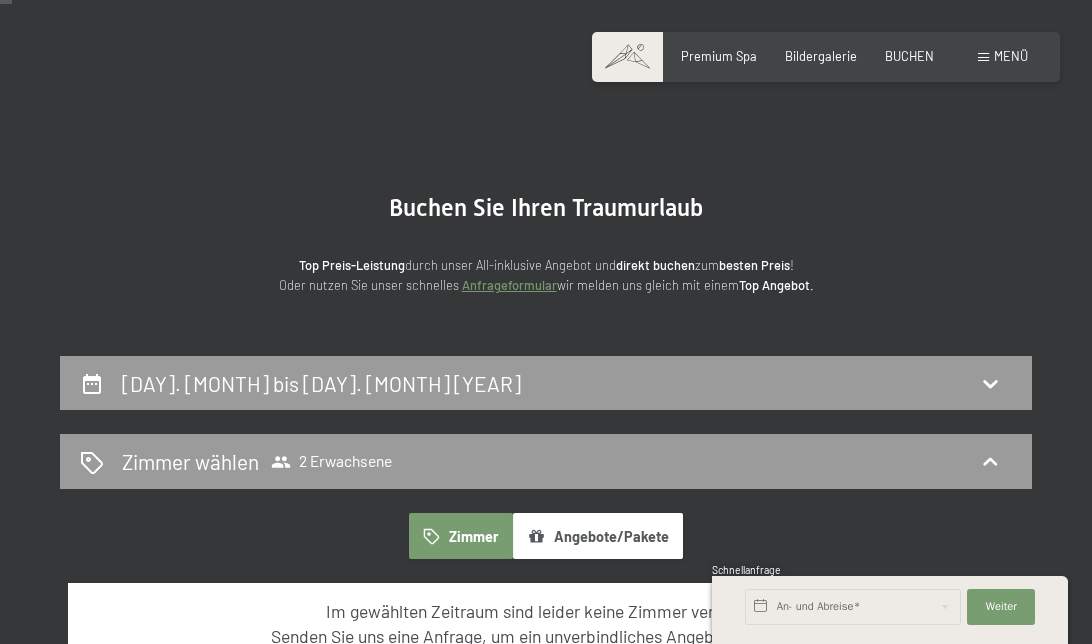scroll, scrollTop: 0, scrollLeft: 0, axis: both 